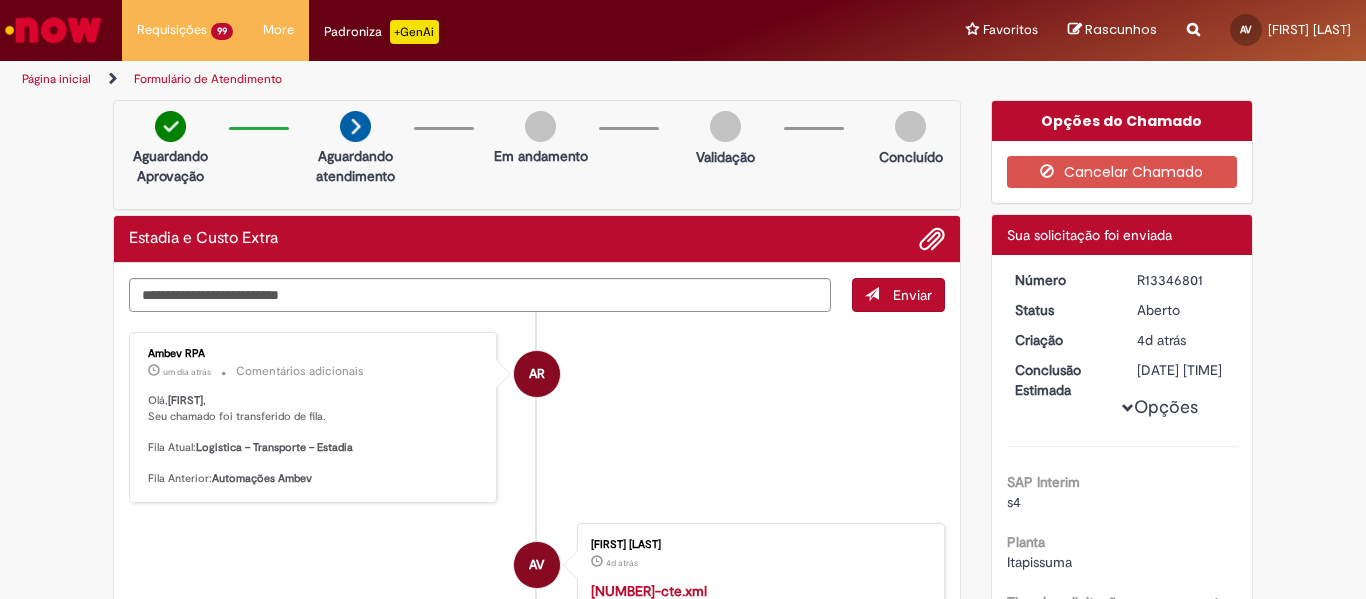 scroll, scrollTop: 0, scrollLeft: 0, axis: both 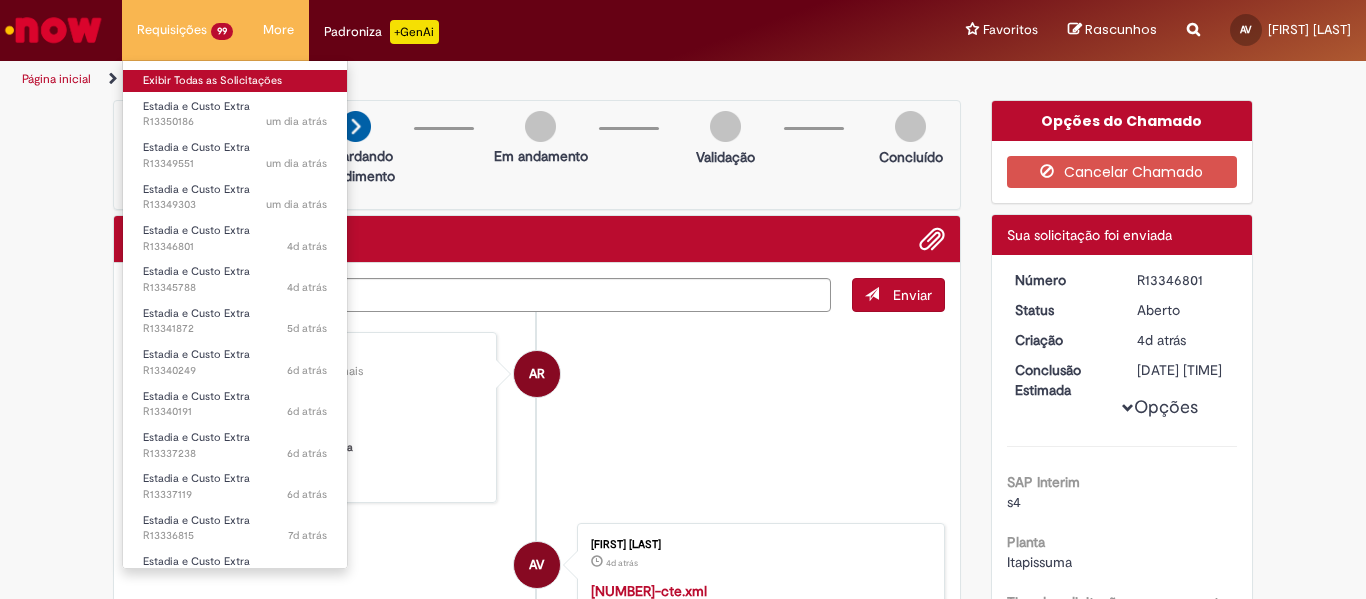 click on "Exibir Todas as Solicitações" at bounding box center [235, 81] 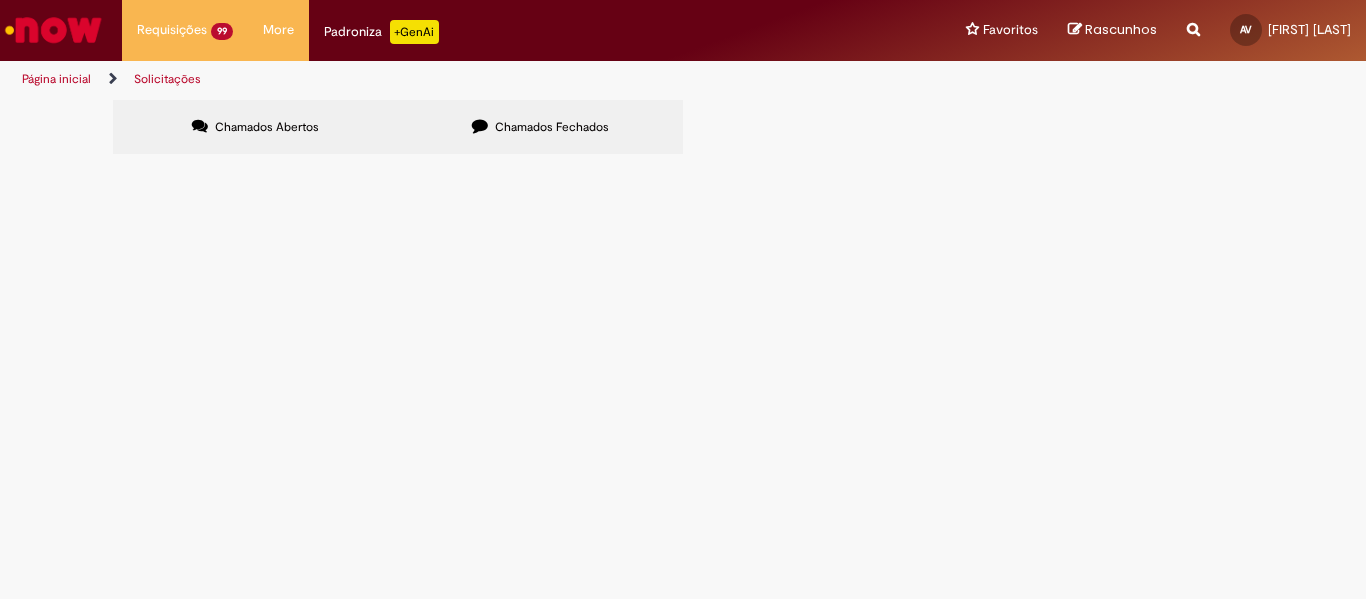 scroll, scrollTop: 446, scrollLeft: 0, axis: vertical 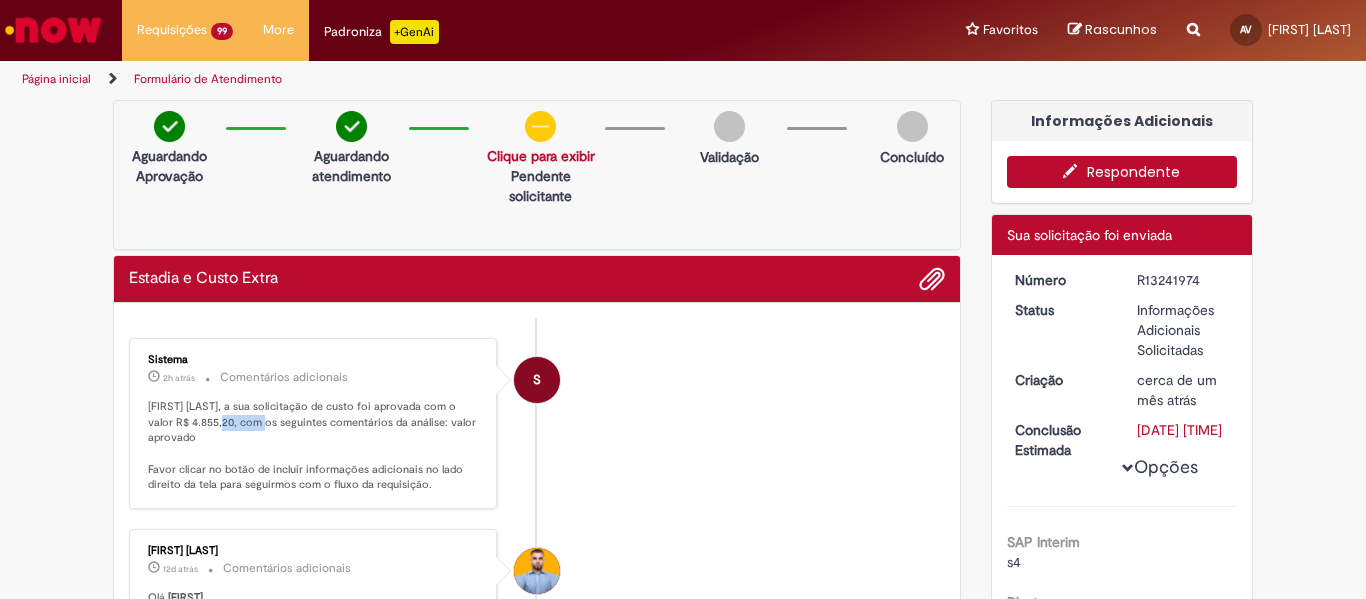 drag, startPoint x: 268, startPoint y: 421, endPoint x: 307, endPoint y: 422, distance: 39.012817 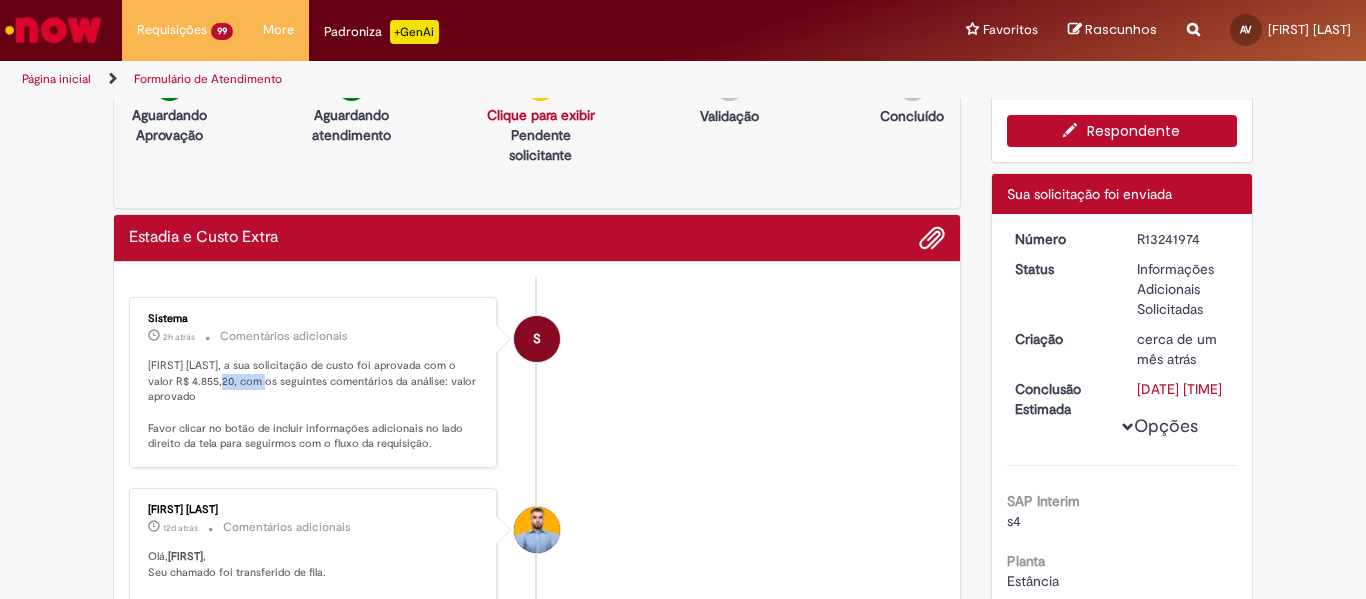 scroll, scrollTop: 0, scrollLeft: 0, axis: both 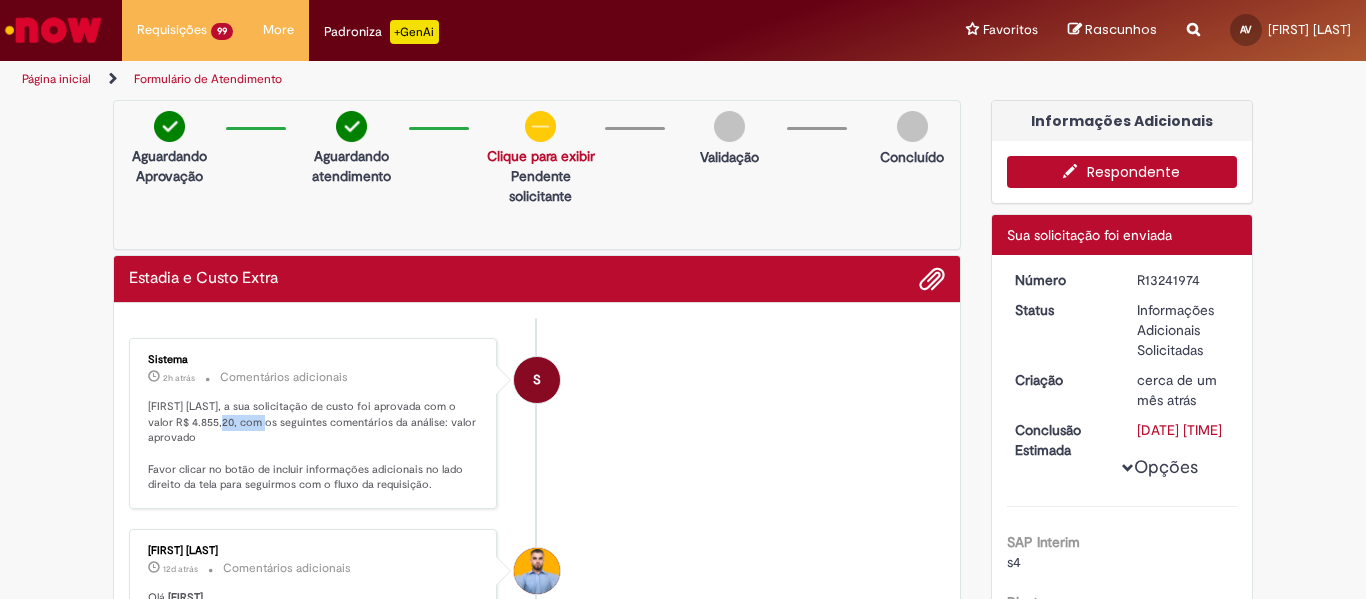 click on "Respondente" at bounding box center [1122, 172] 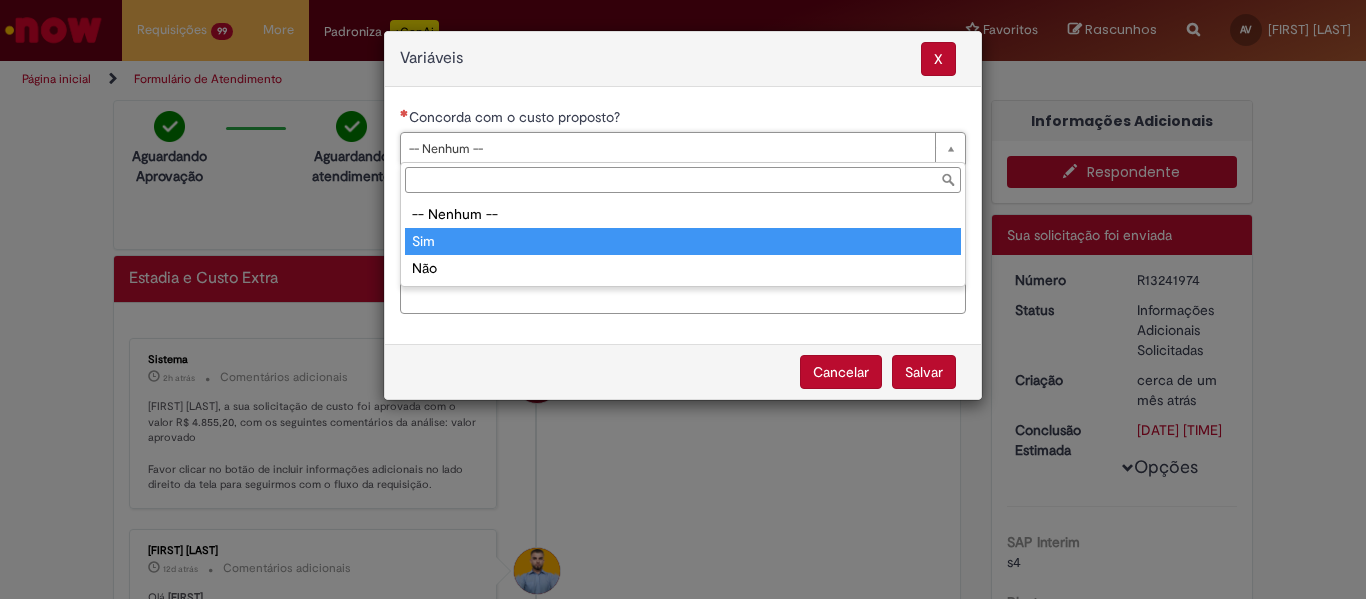 type on "***" 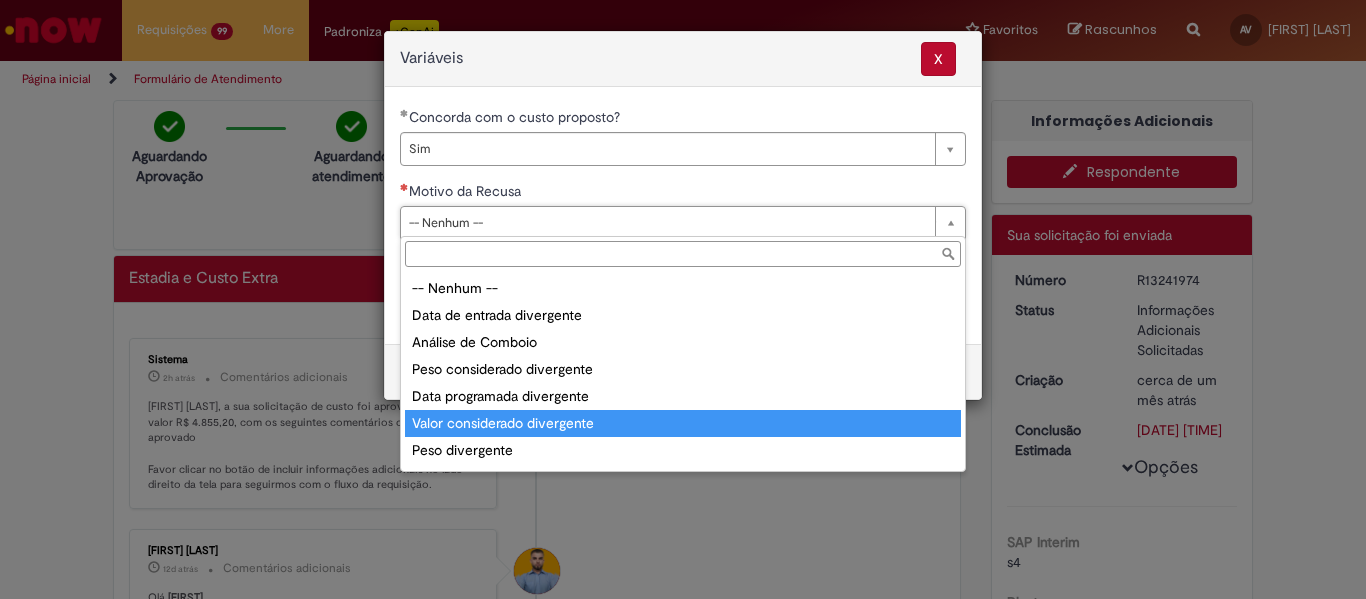 scroll, scrollTop: 78, scrollLeft: 0, axis: vertical 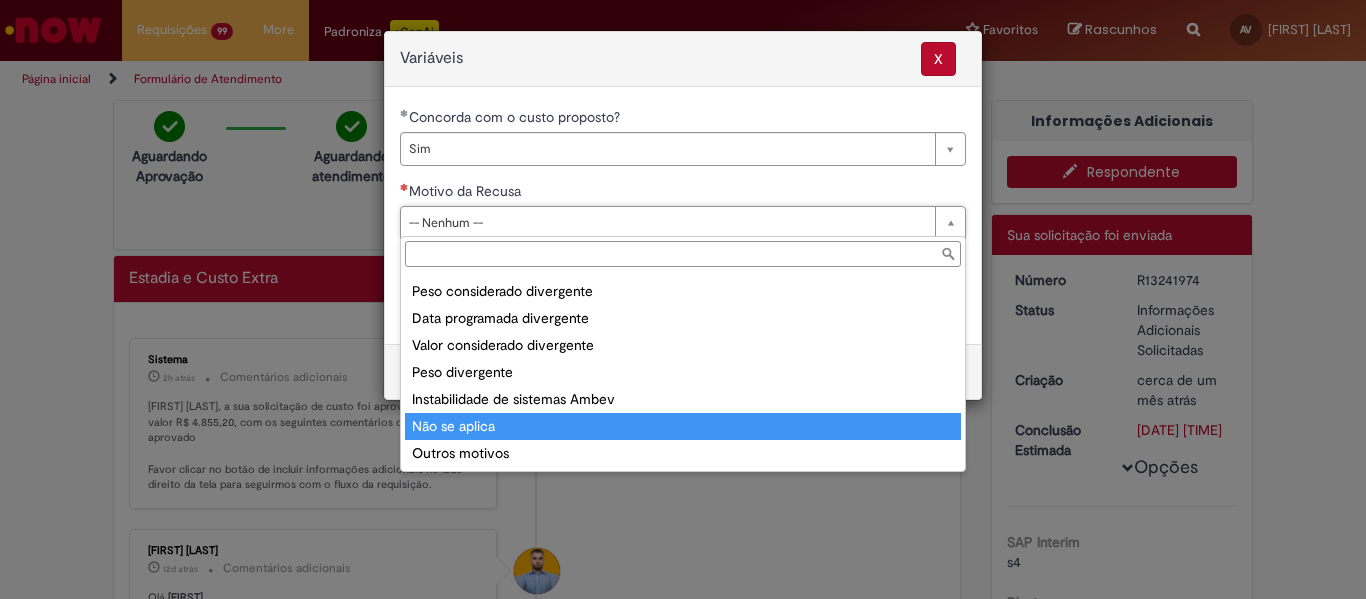 type on "**********" 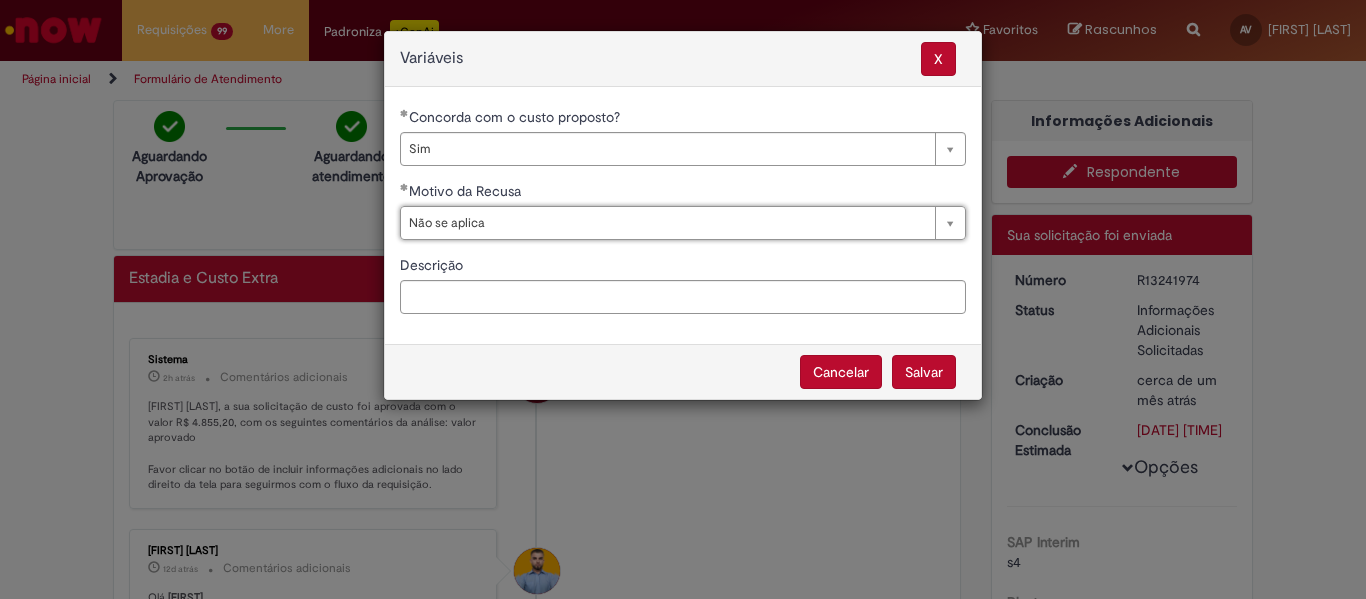 click on "Salvar" at bounding box center [924, 372] 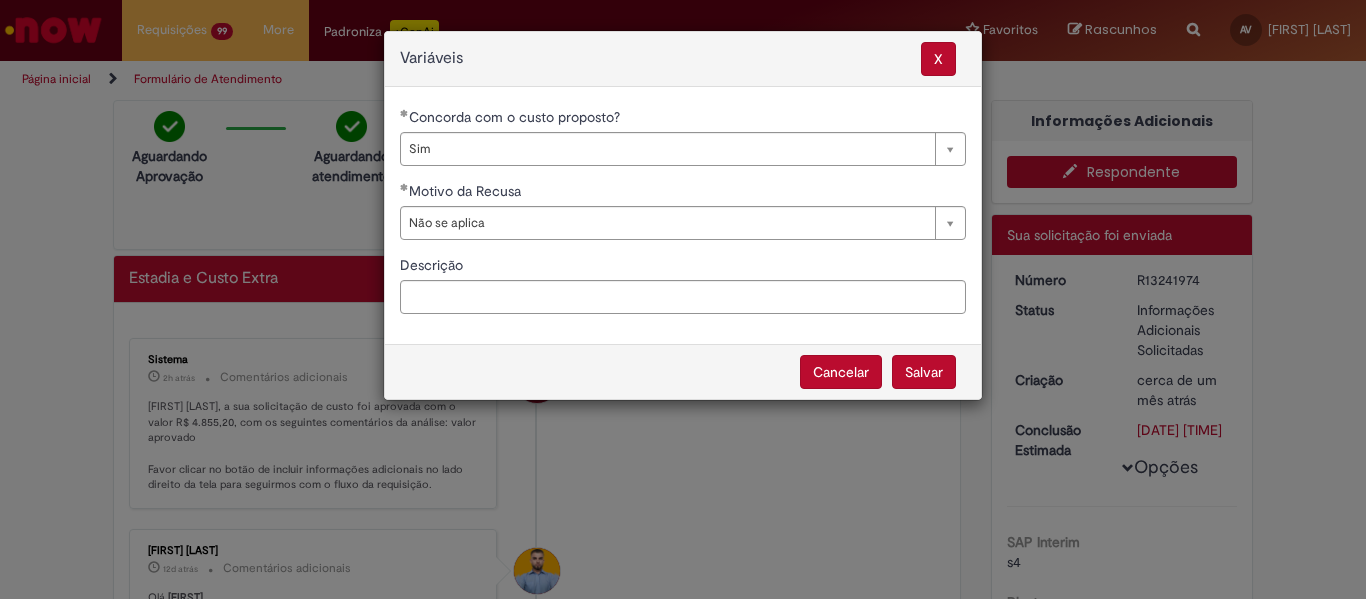 select on "***" 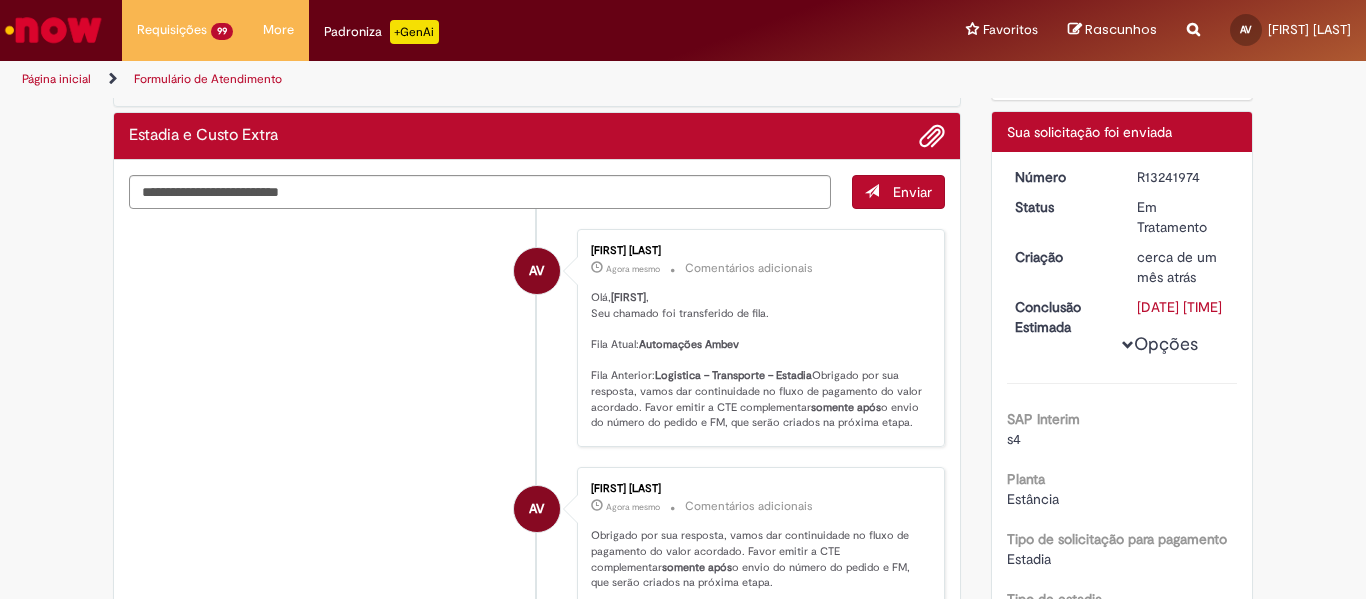 scroll, scrollTop: 0, scrollLeft: 0, axis: both 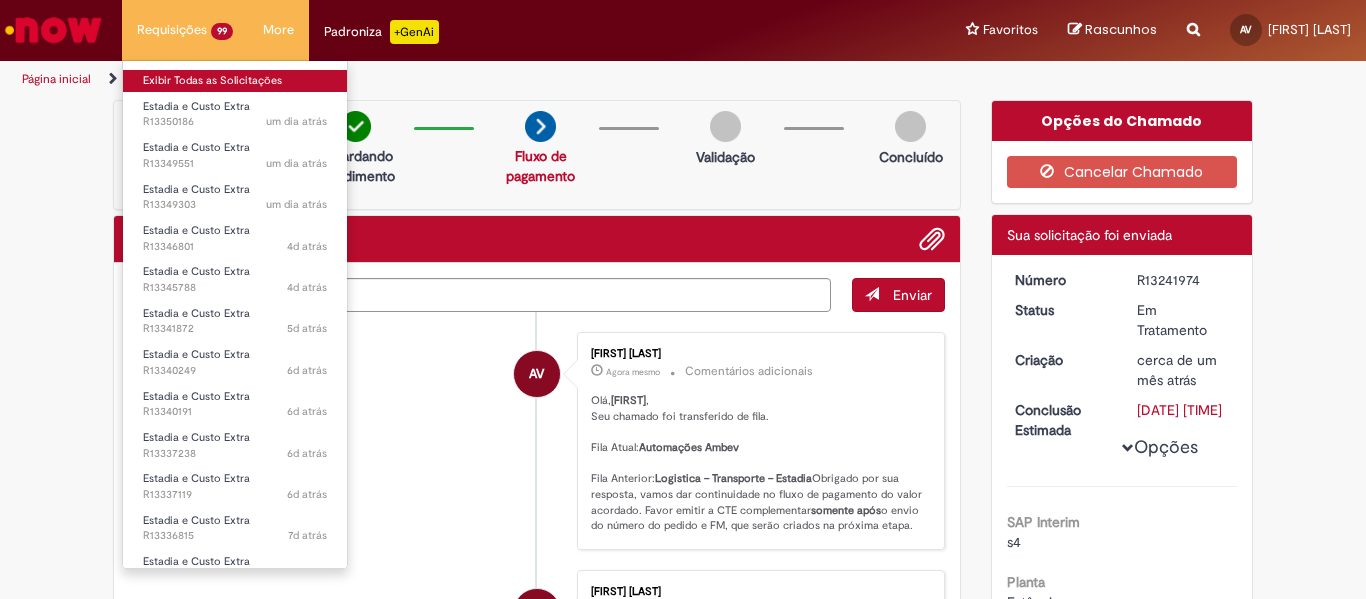 click on "Exibir Todas as Solicitações" at bounding box center [235, 81] 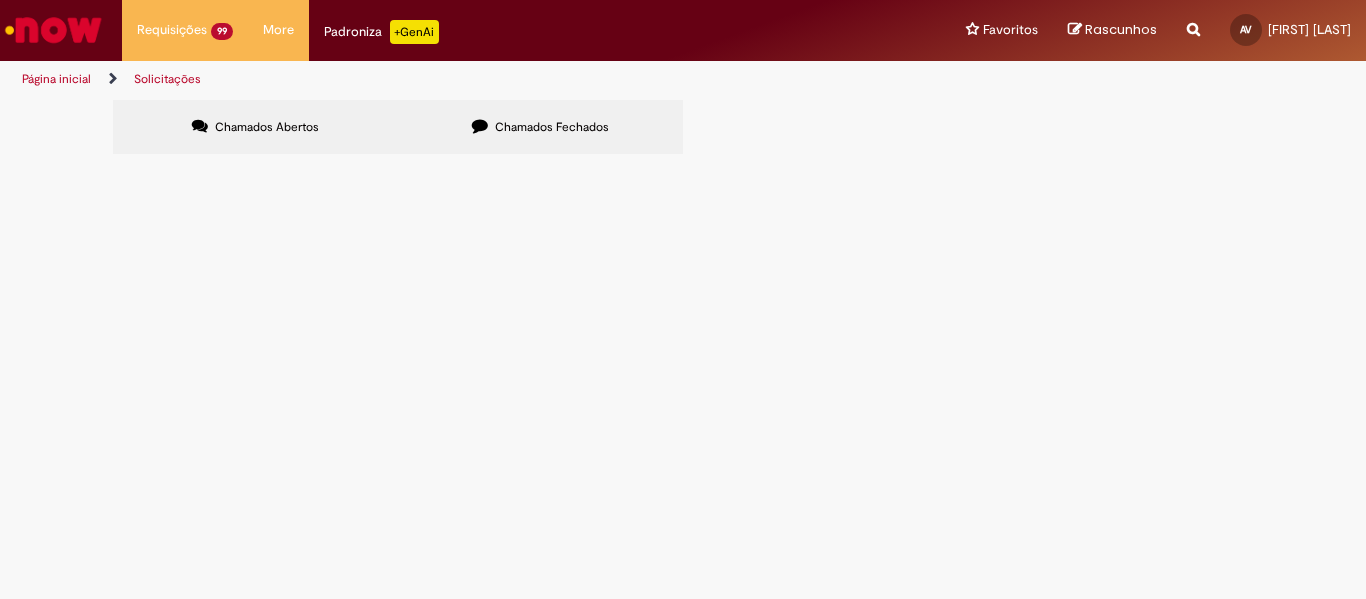 click at bounding box center (0, 0) 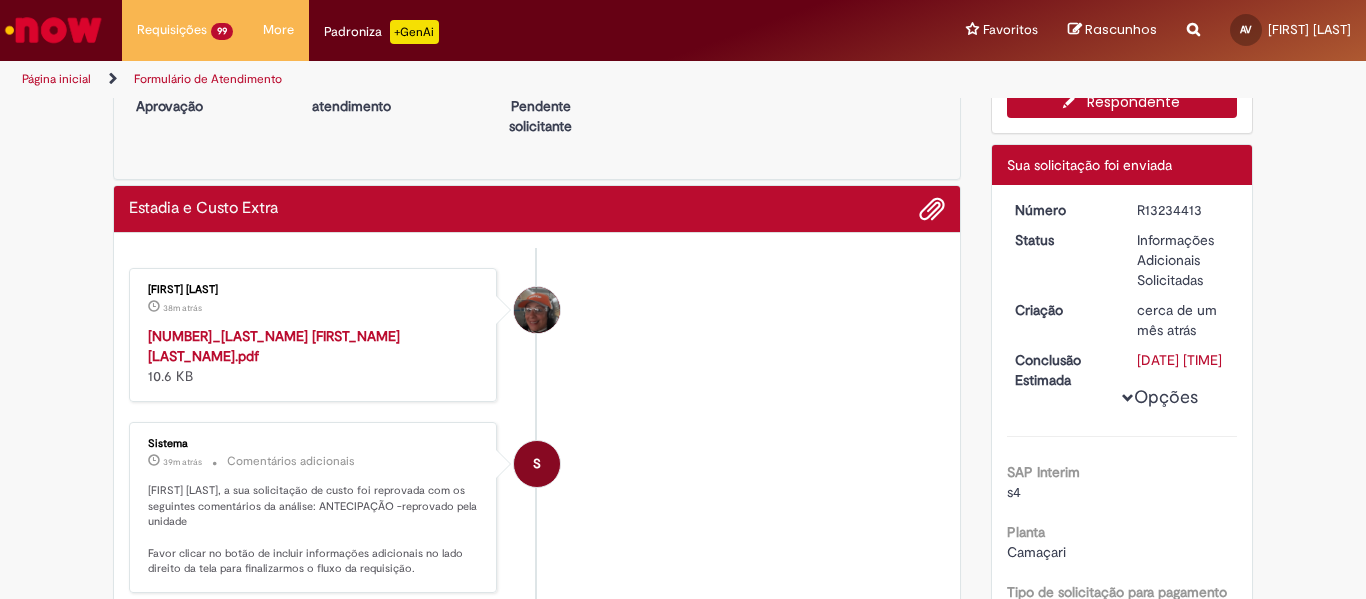 scroll, scrollTop: 100, scrollLeft: 0, axis: vertical 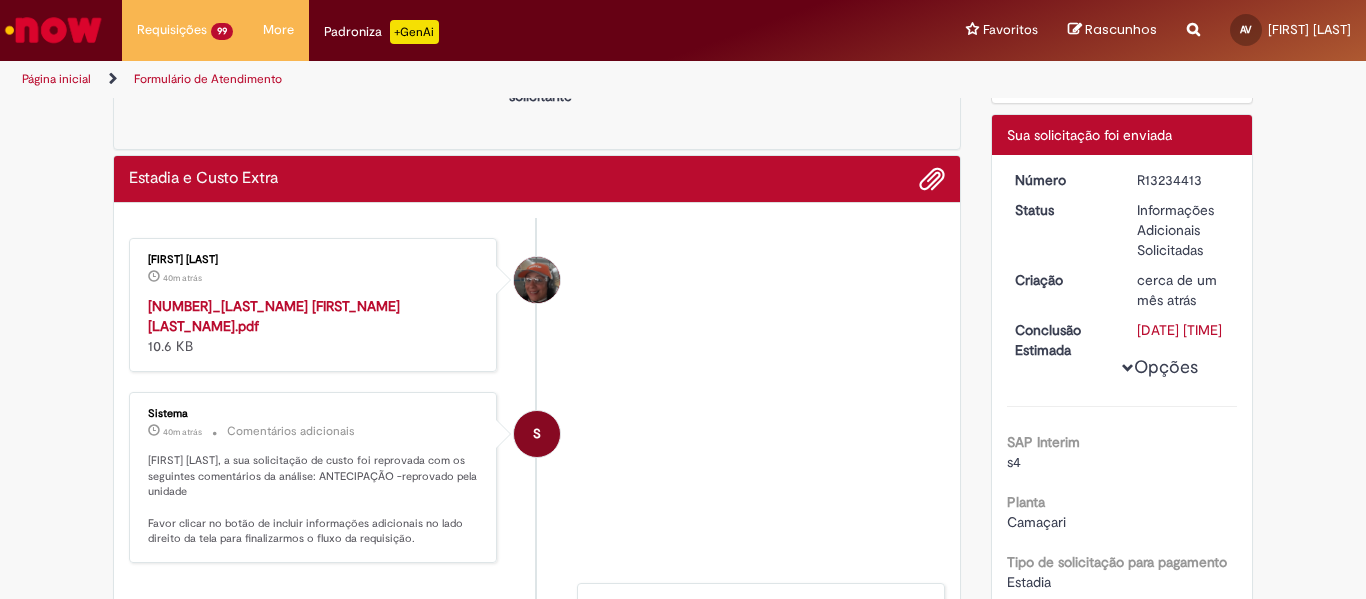click on "Sua solicitação foi enviada" at bounding box center [1089, 135] 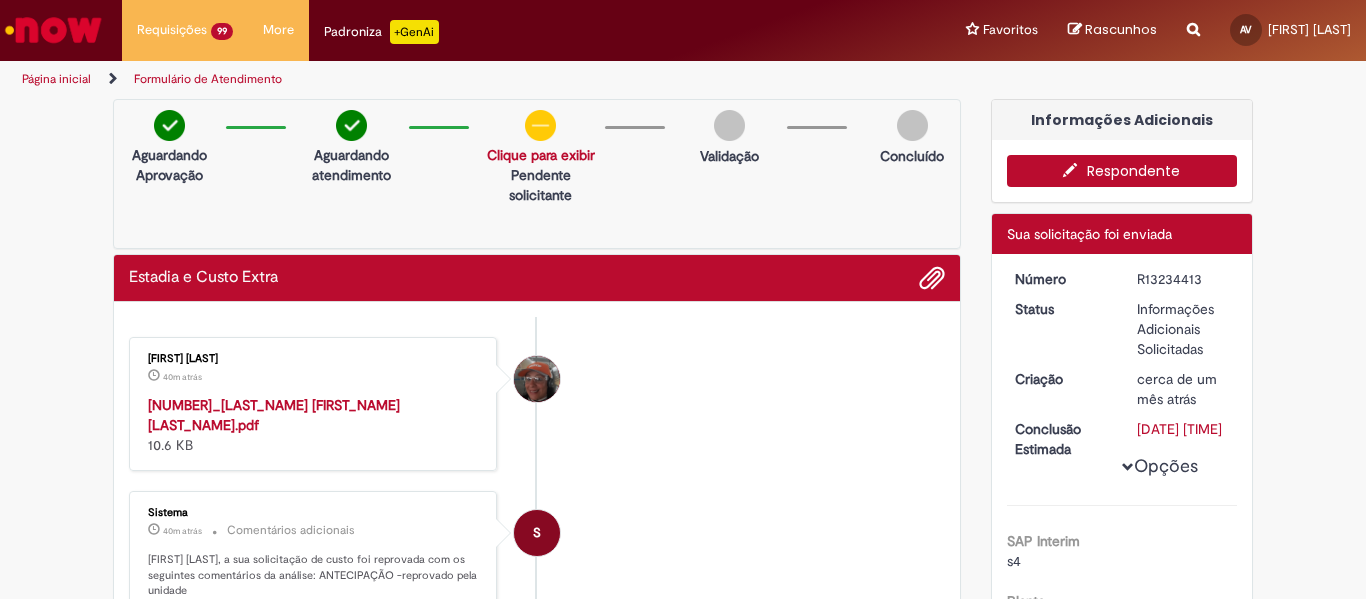 scroll, scrollTop: 0, scrollLeft: 0, axis: both 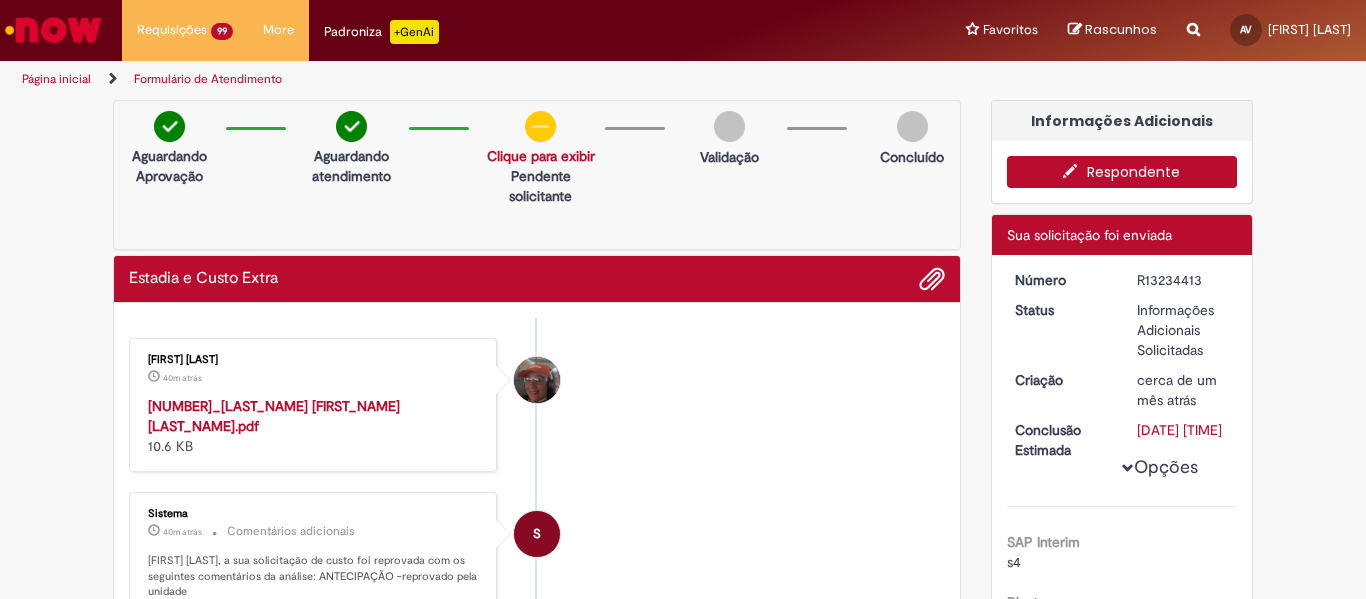 click on "Respondente" at bounding box center (1122, 172) 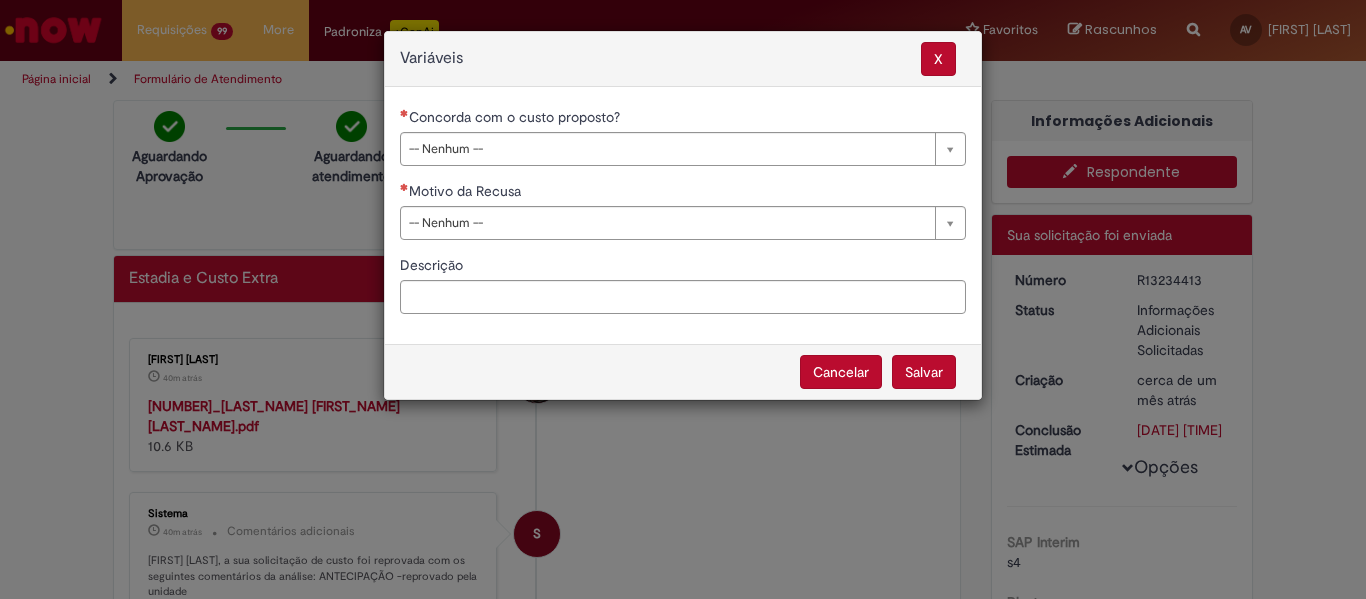 drag, startPoint x: 956, startPoint y: 149, endPoint x: 931, endPoint y: 162, distance: 28.178005 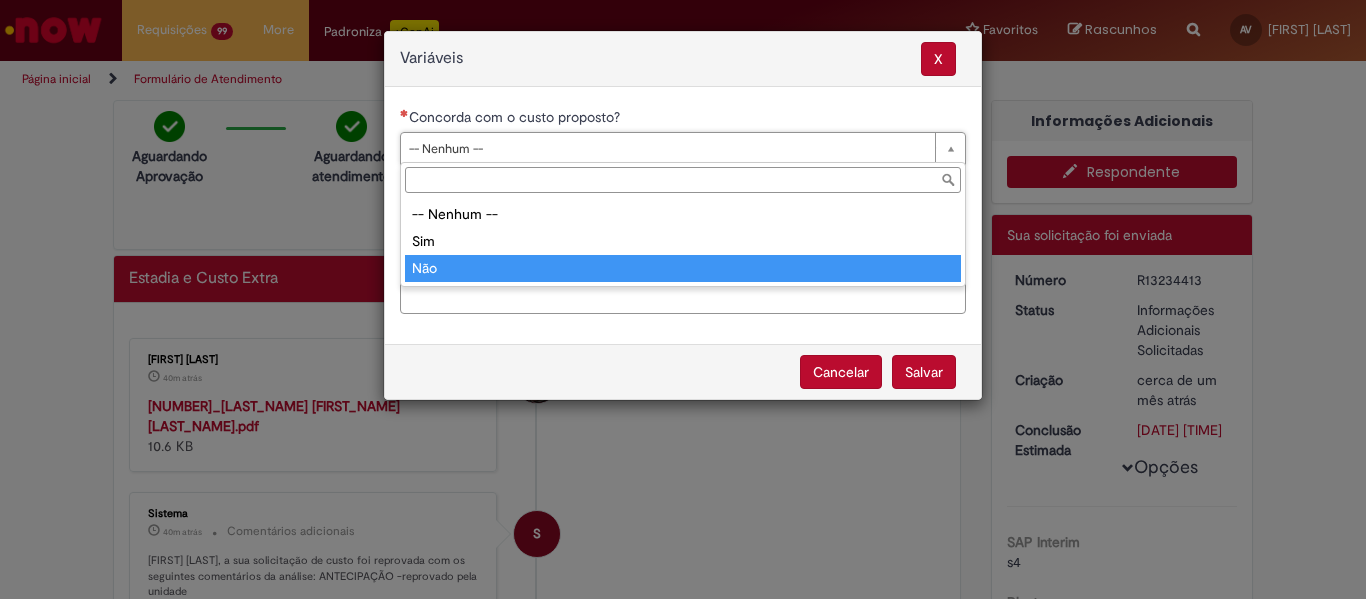 type on "***" 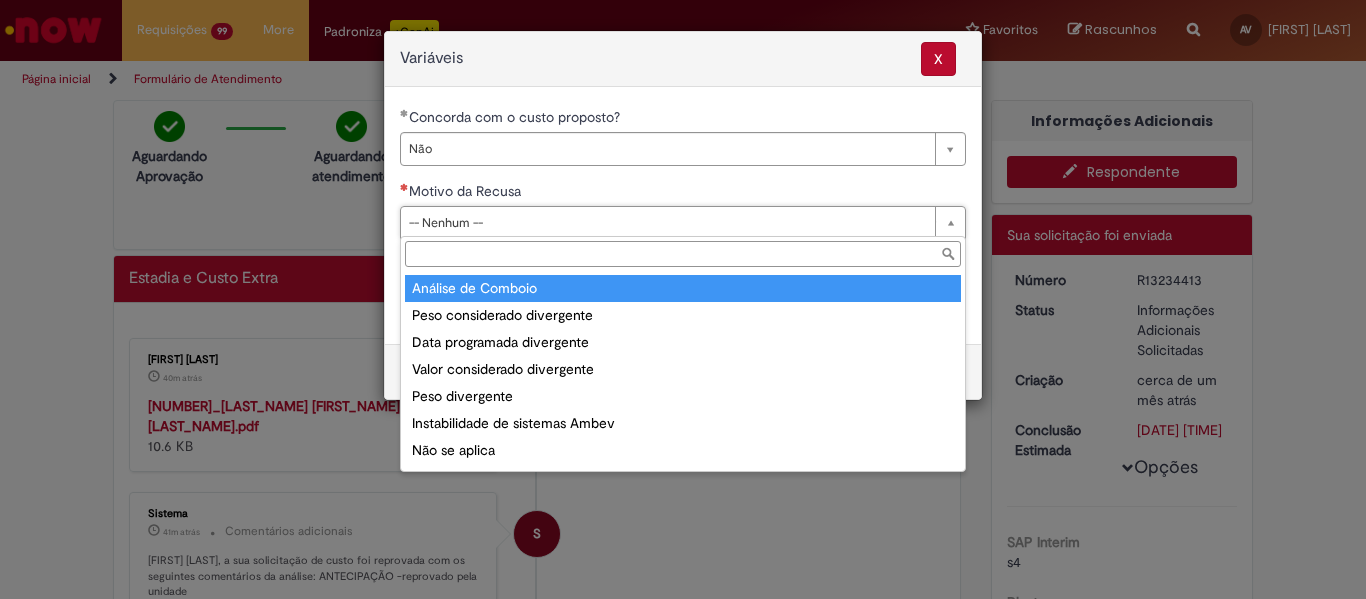 scroll, scrollTop: 78, scrollLeft: 0, axis: vertical 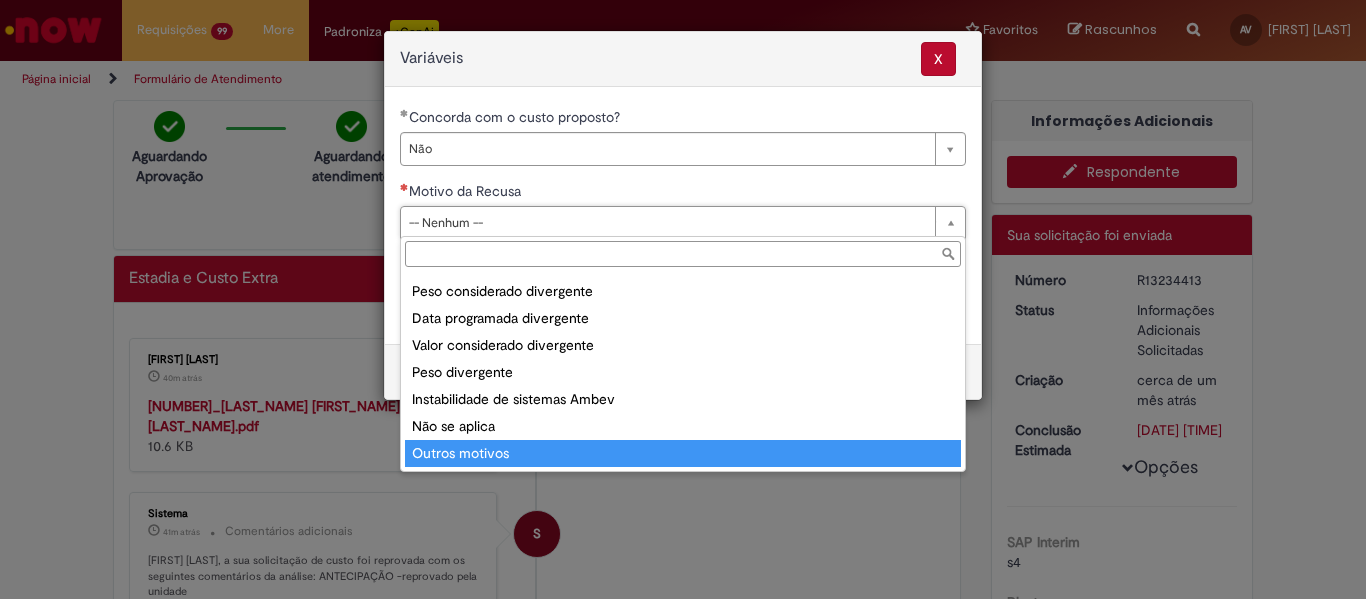 type on "**********" 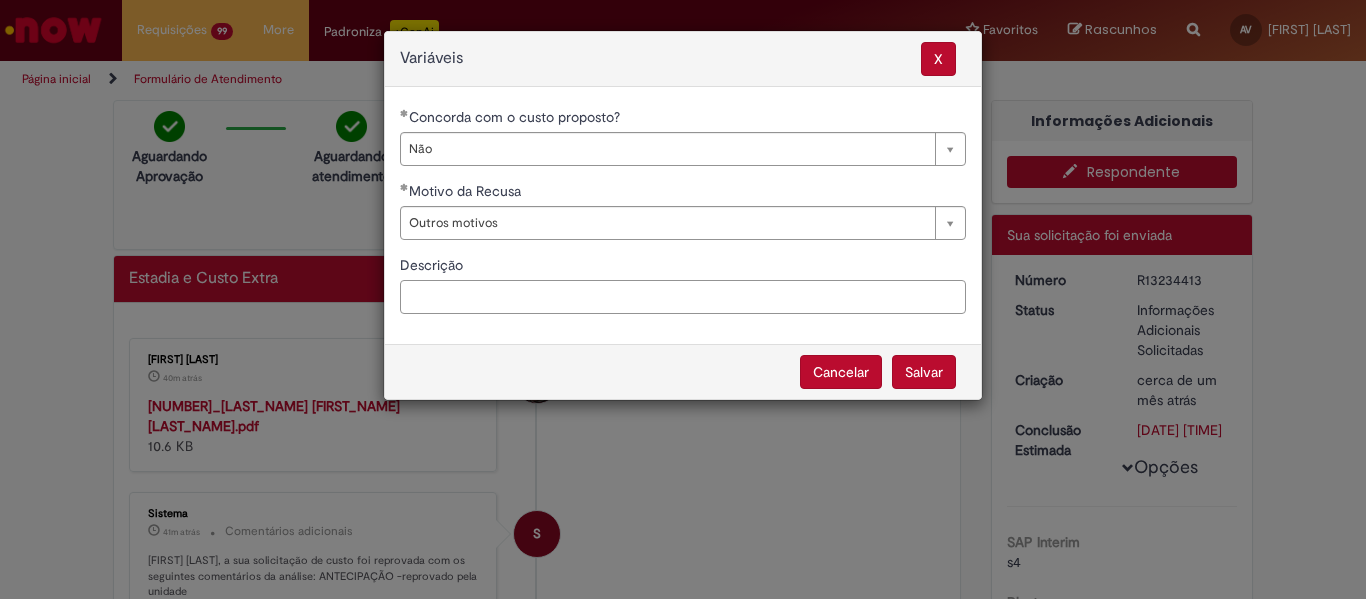 click on "Descrição" at bounding box center [683, 297] 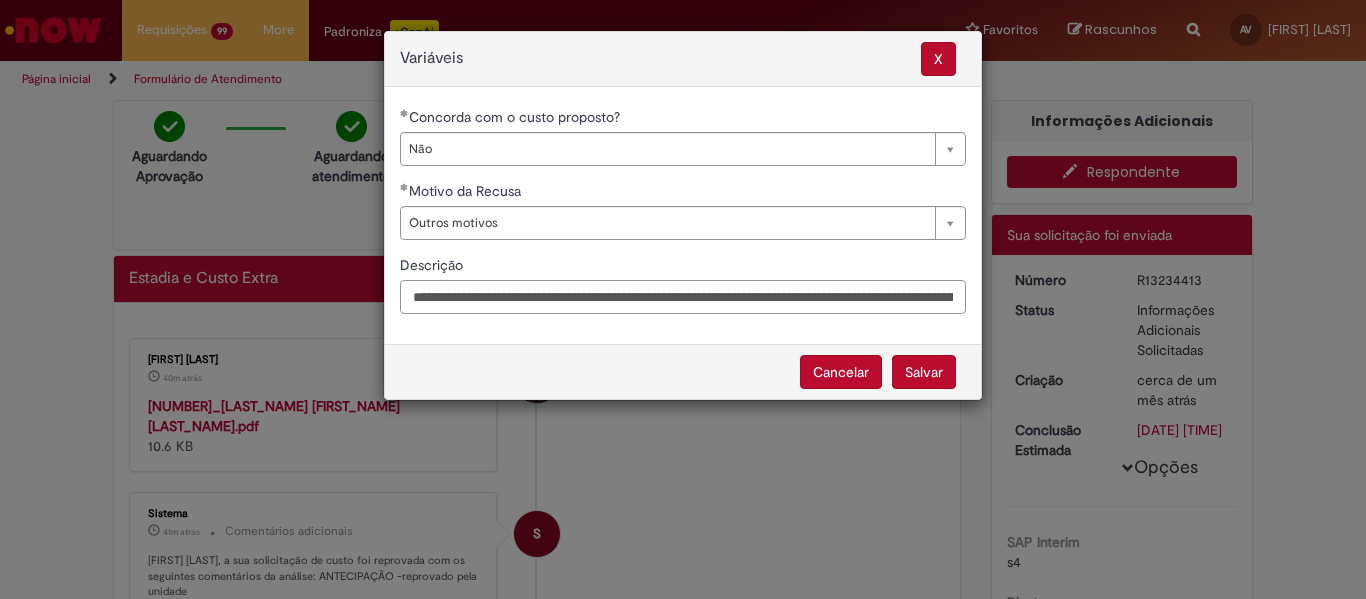 scroll, scrollTop: 0, scrollLeft: 179, axis: horizontal 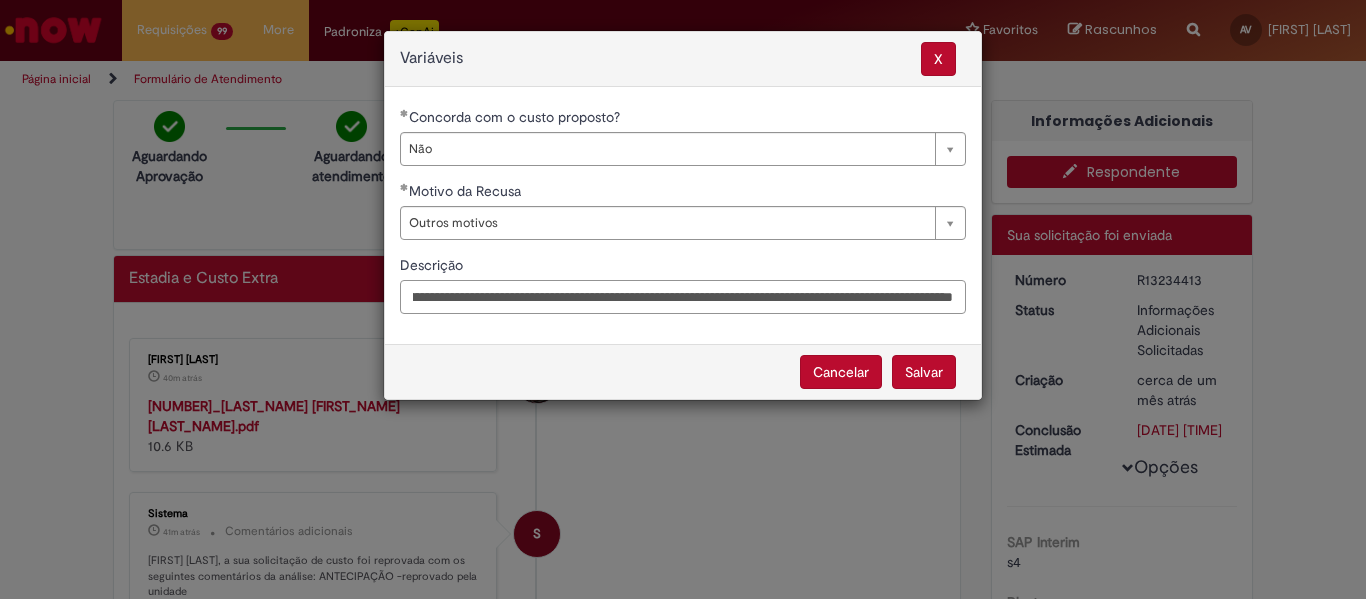 click on "**********" at bounding box center [683, 297] 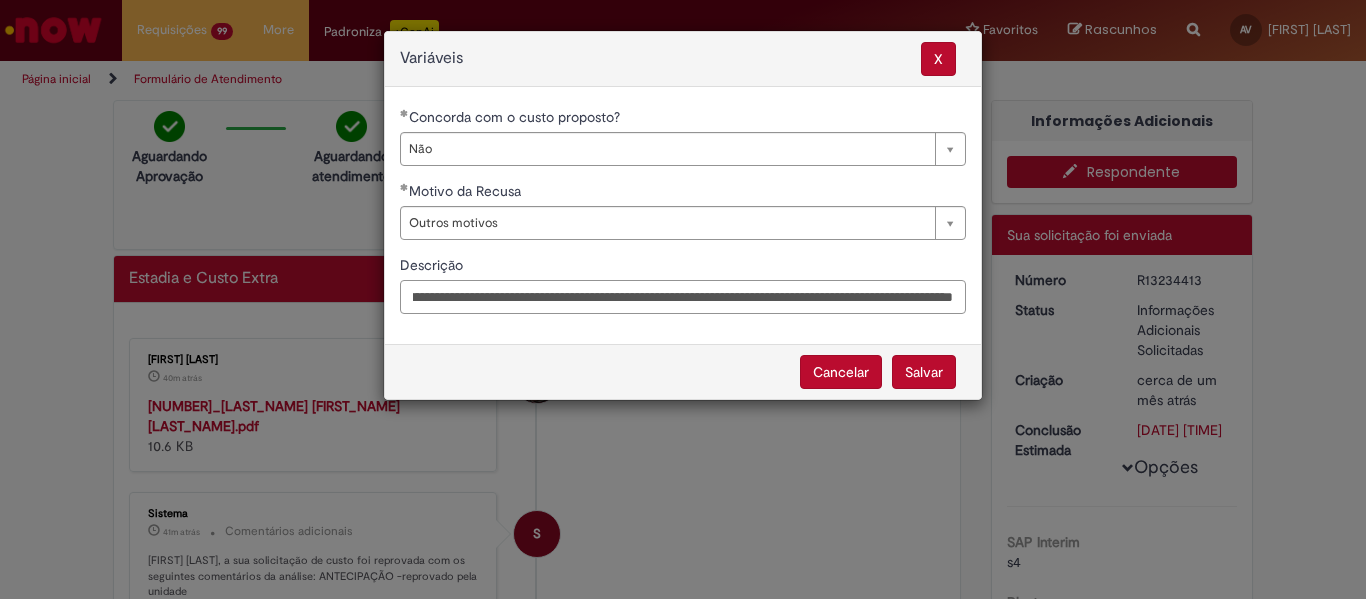 scroll, scrollTop: 0, scrollLeft: 172, axis: horizontal 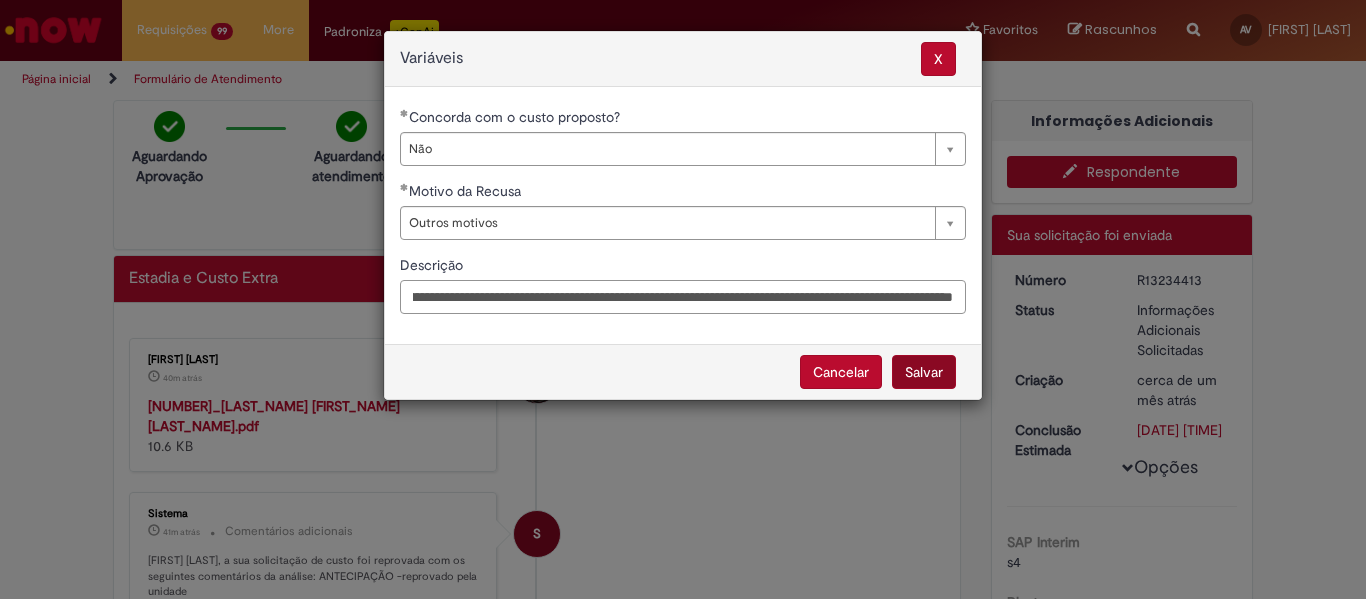 type on "**********" 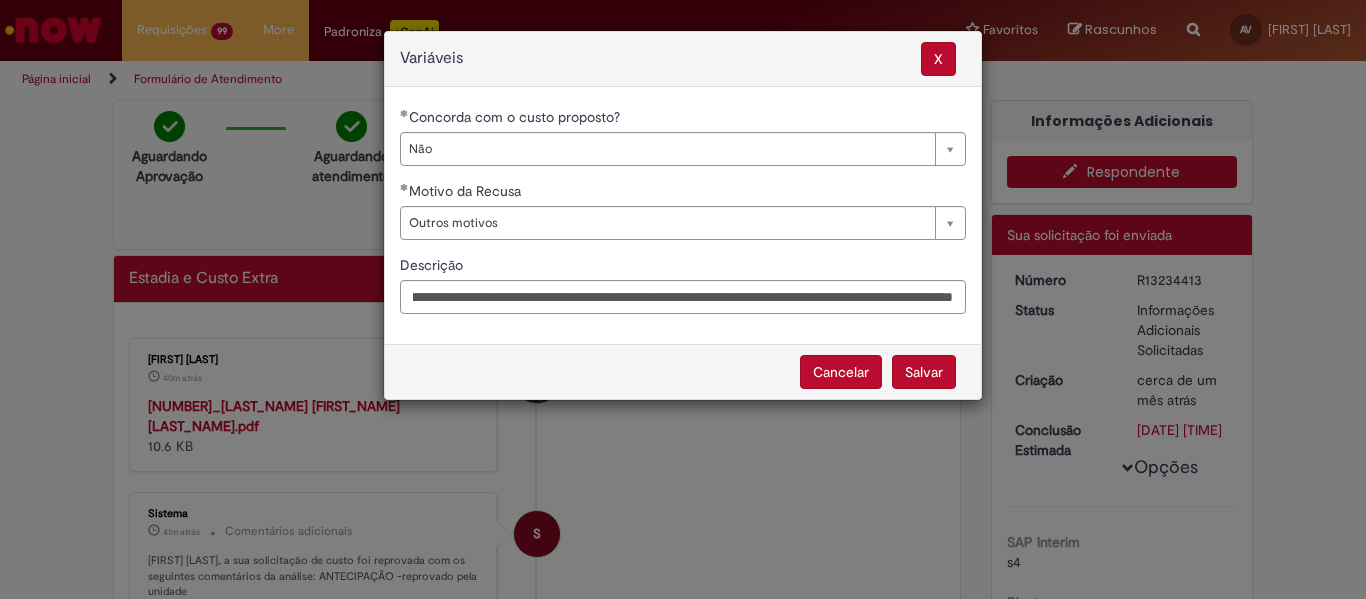 click on "Salvar" at bounding box center (924, 372) 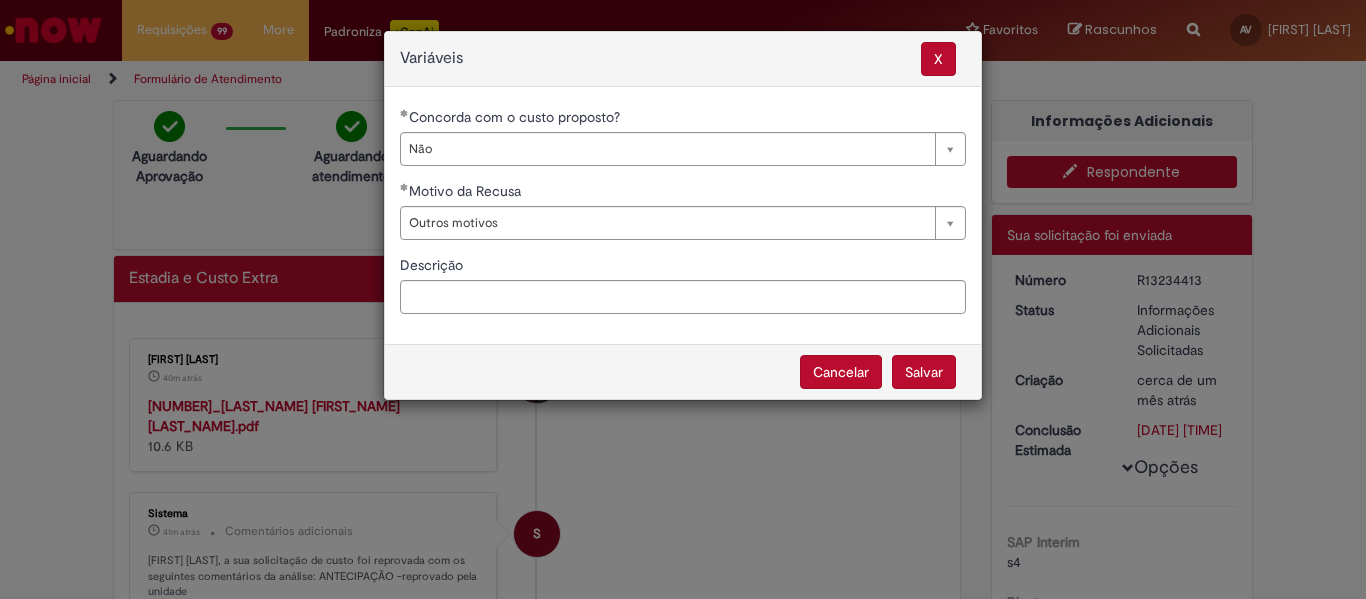 select on "**" 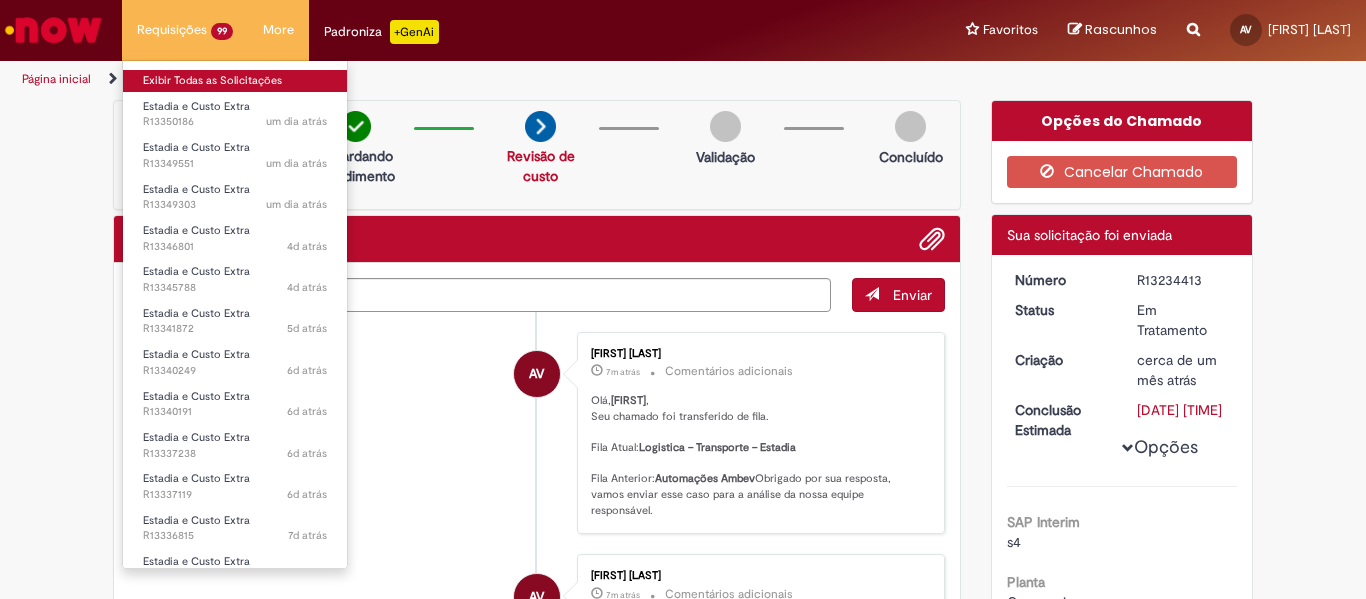click on "Exibir Todas as Solicitações" at bounding box center (235, 81) 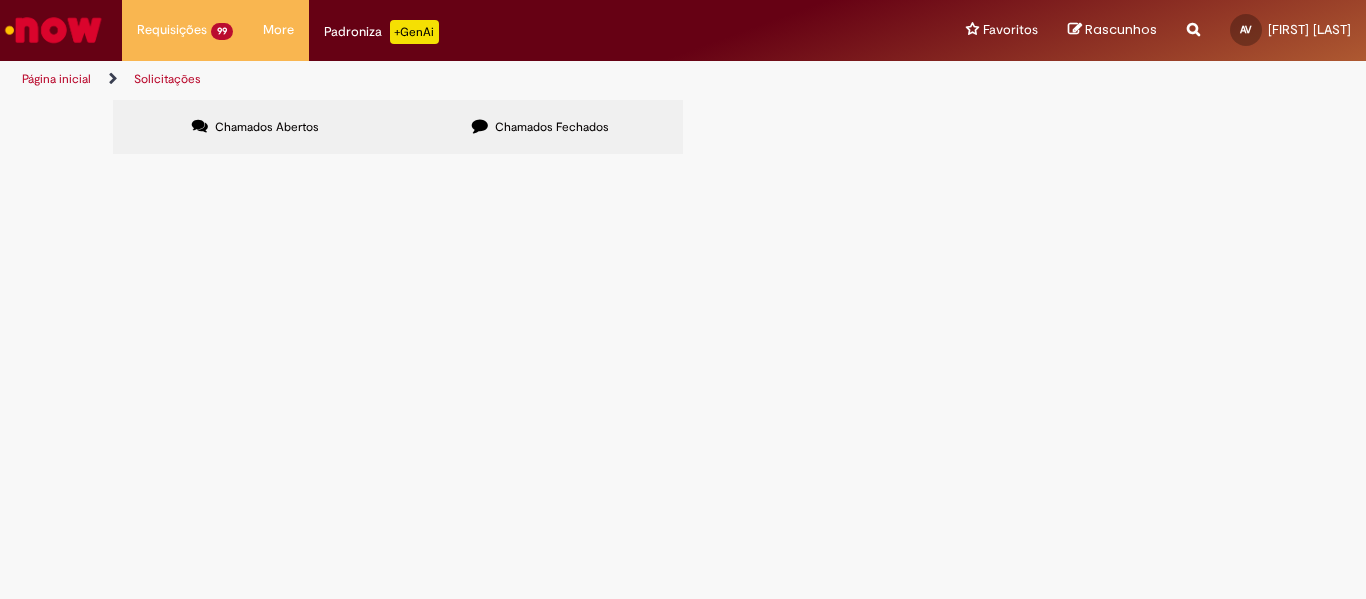 click at bounding box center (0, 0) 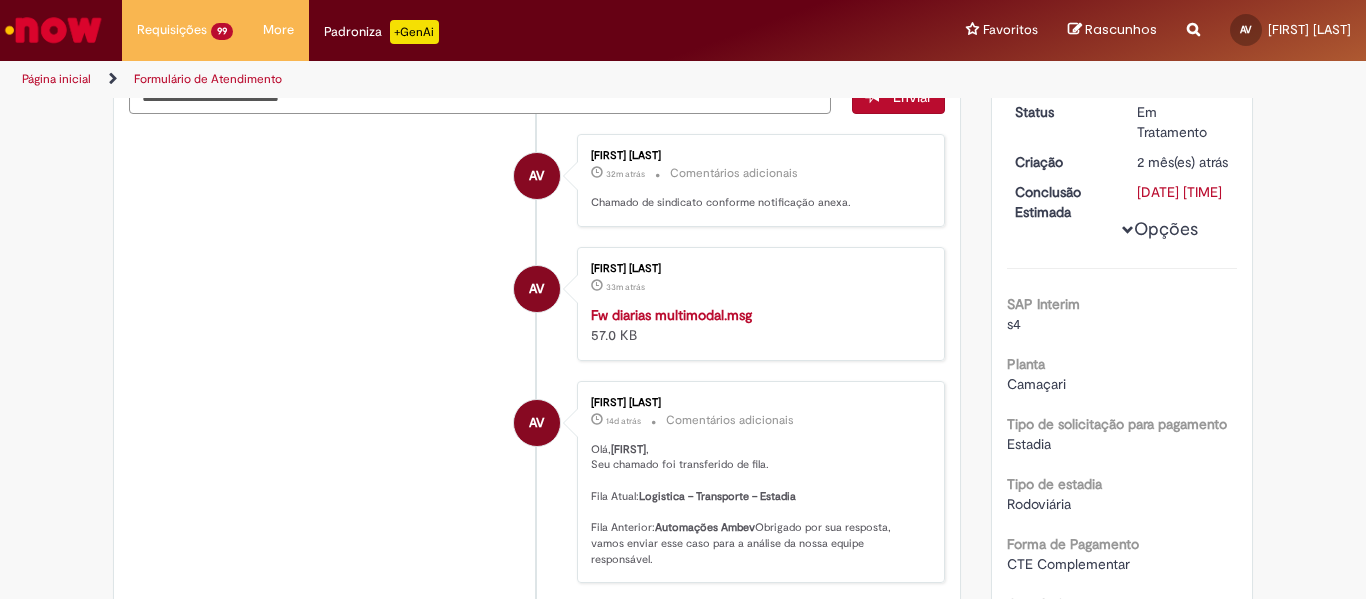 scroll, scrollTop: 0, scrollLeft: 0, axis: both 